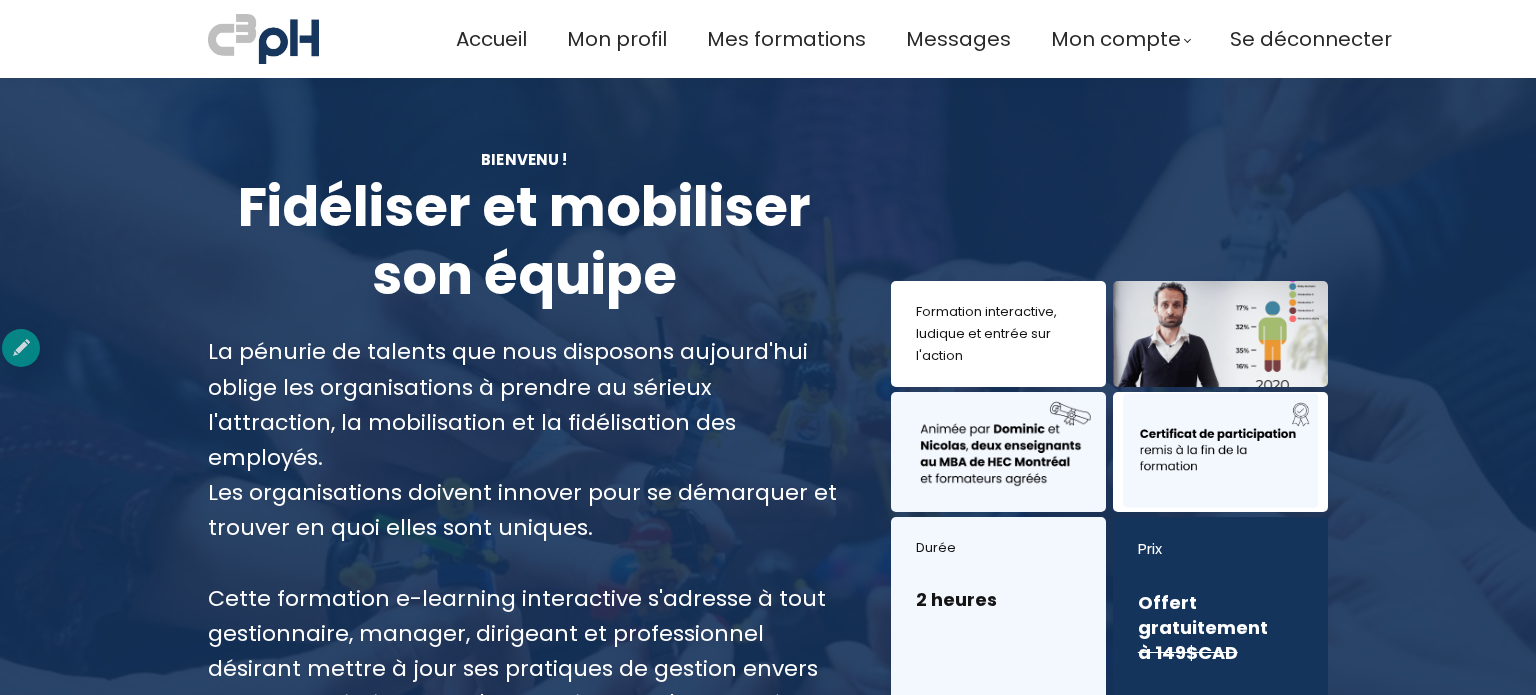 scroll, scrollTop: 0, scrollLeft: 0, axis: both 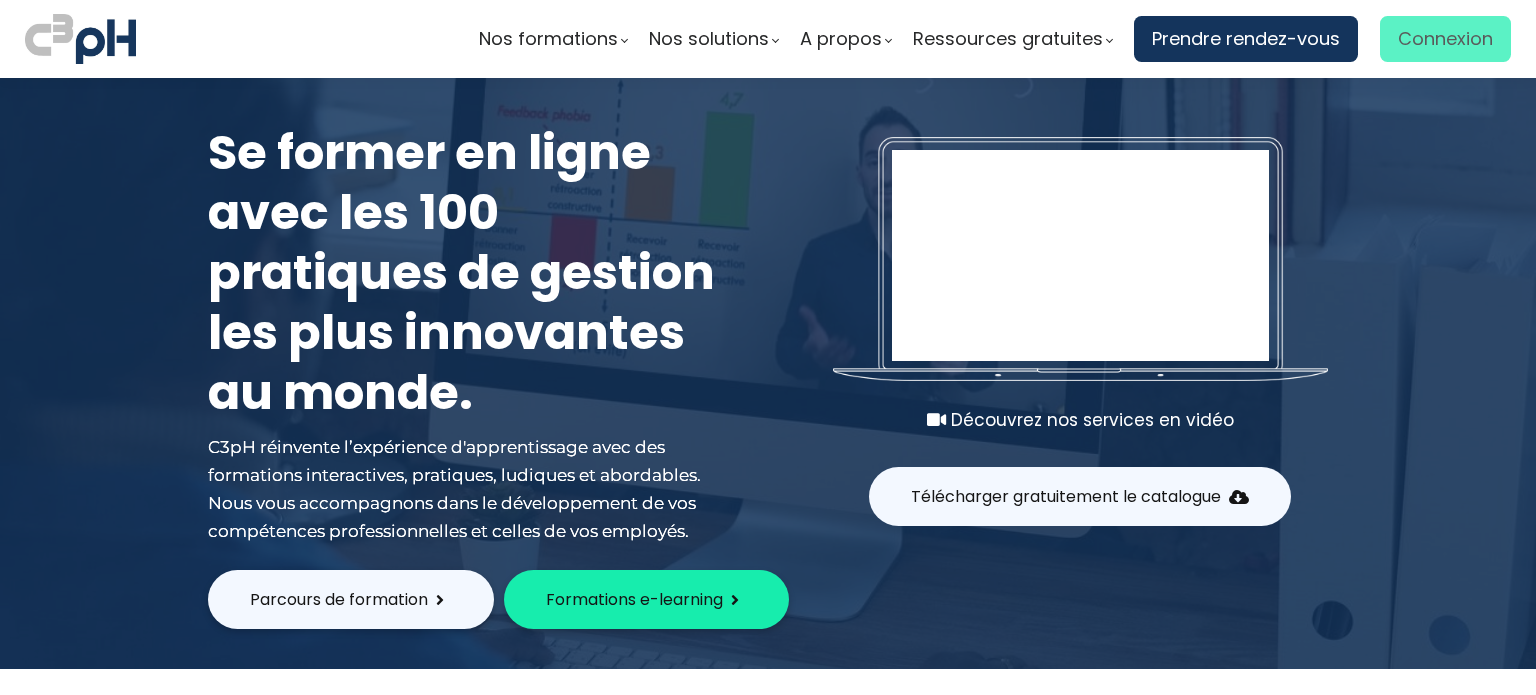 click on "Connexion" at bounding box center [1445, 39] 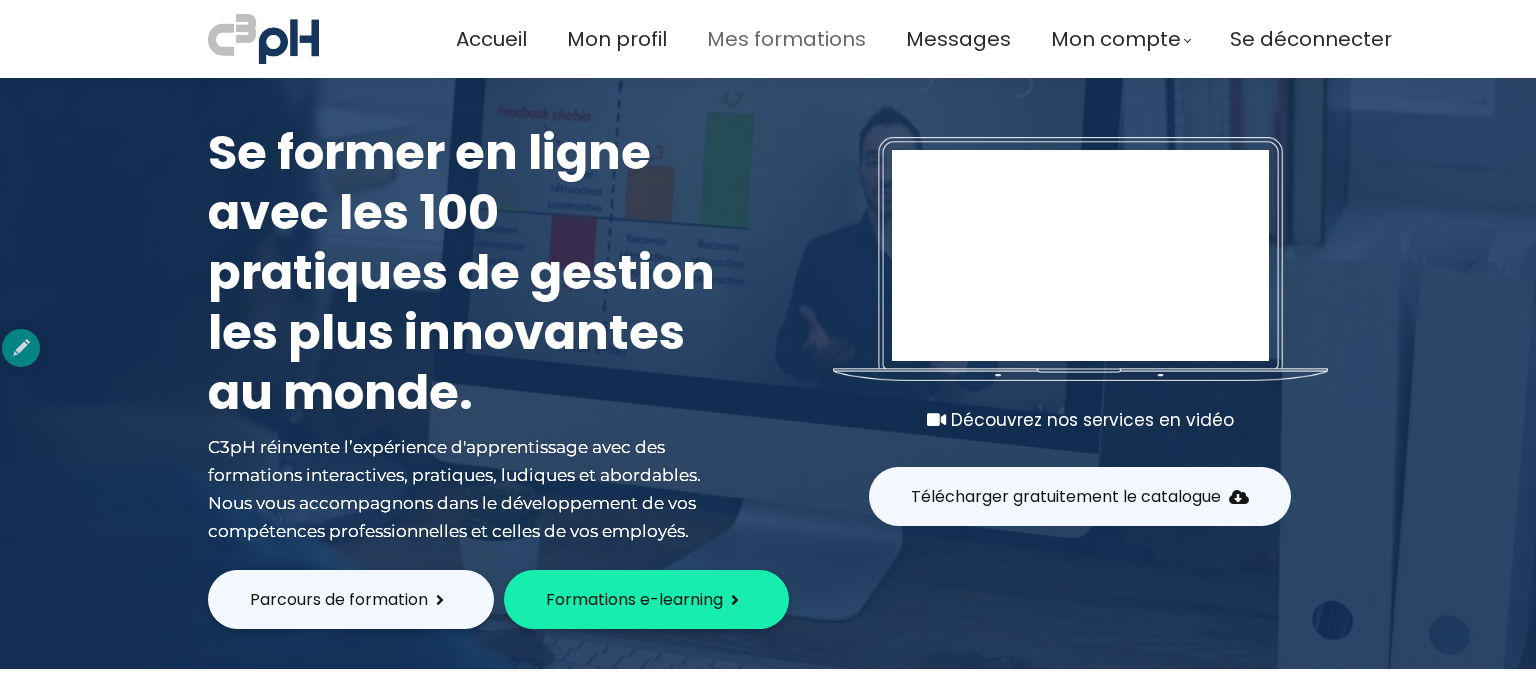 scroll, scrollTop: 0, scrollLeft: 0, axis: both 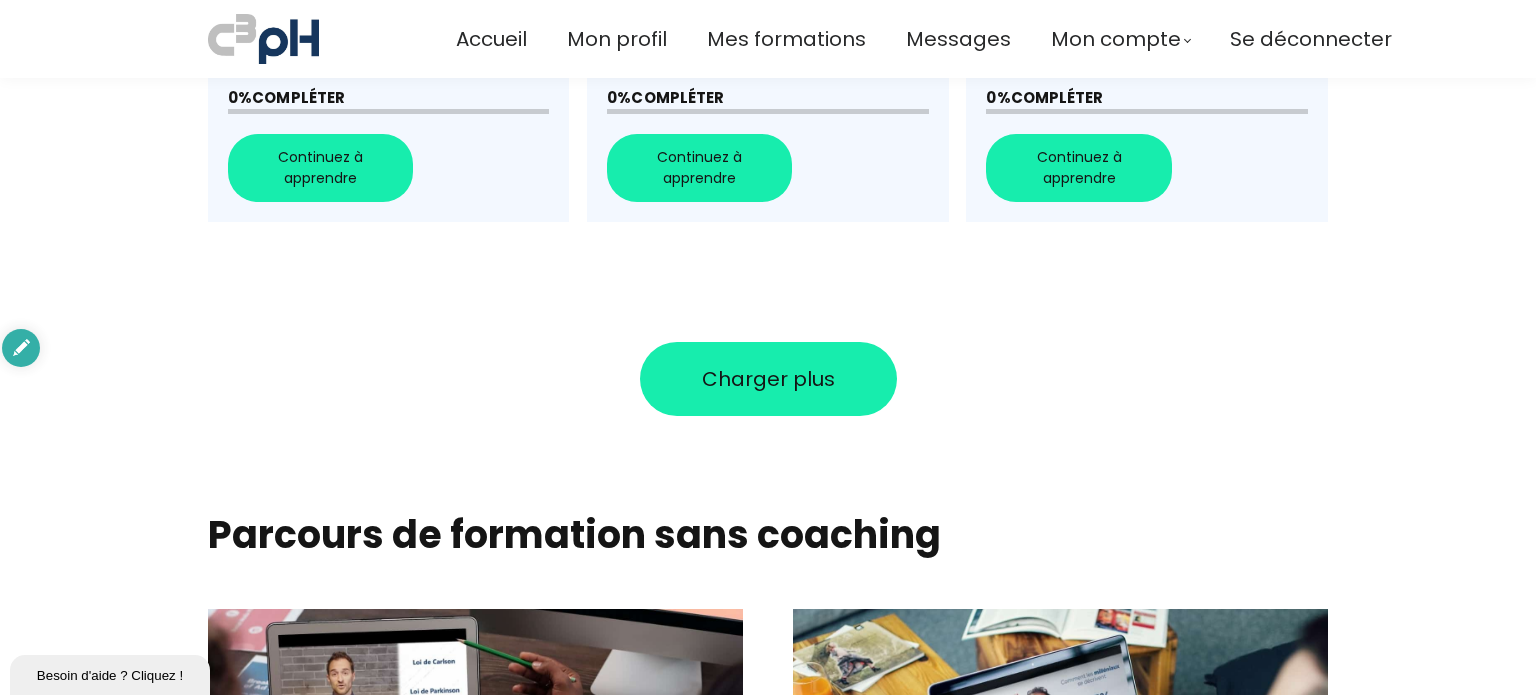 click on "Charger plus" at bounding box center (768, 379) 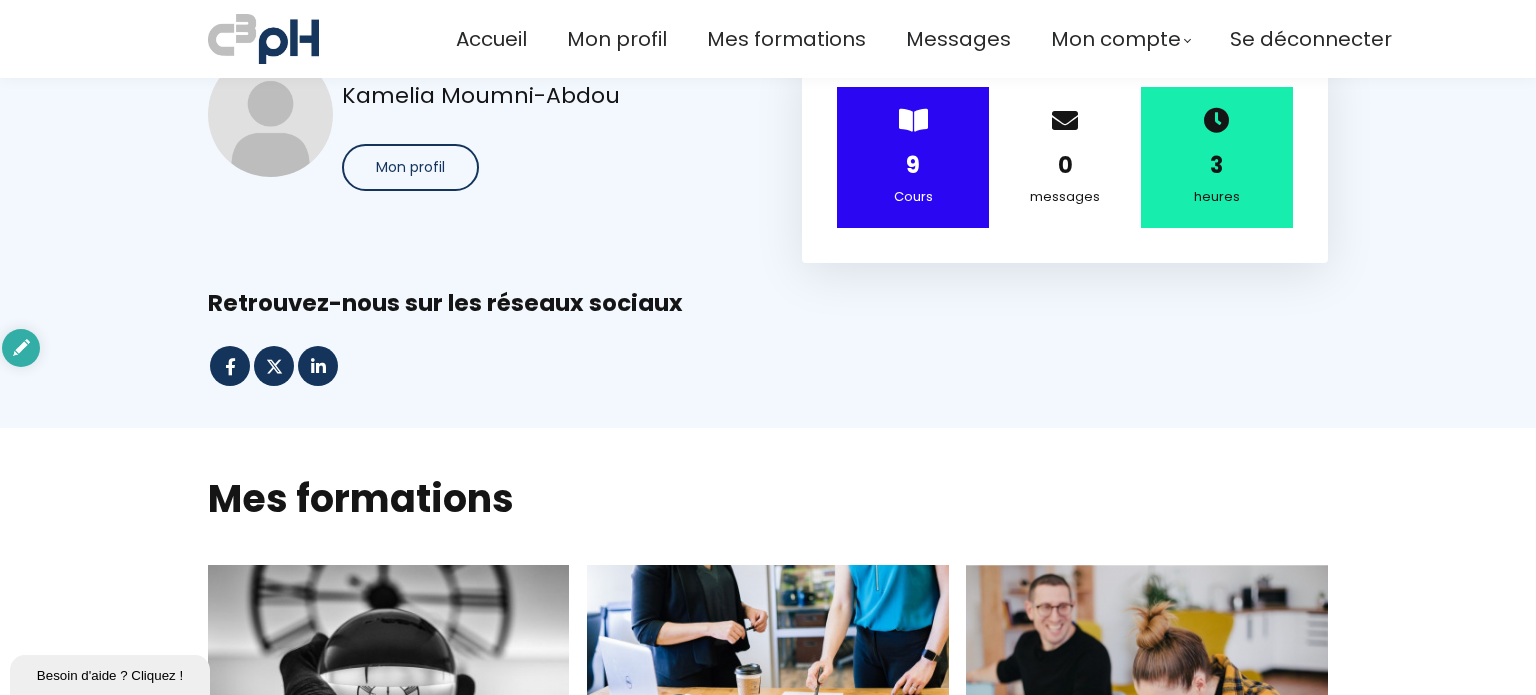 scroll, scrollTop: 0, scrollLeft: 0, axis: both 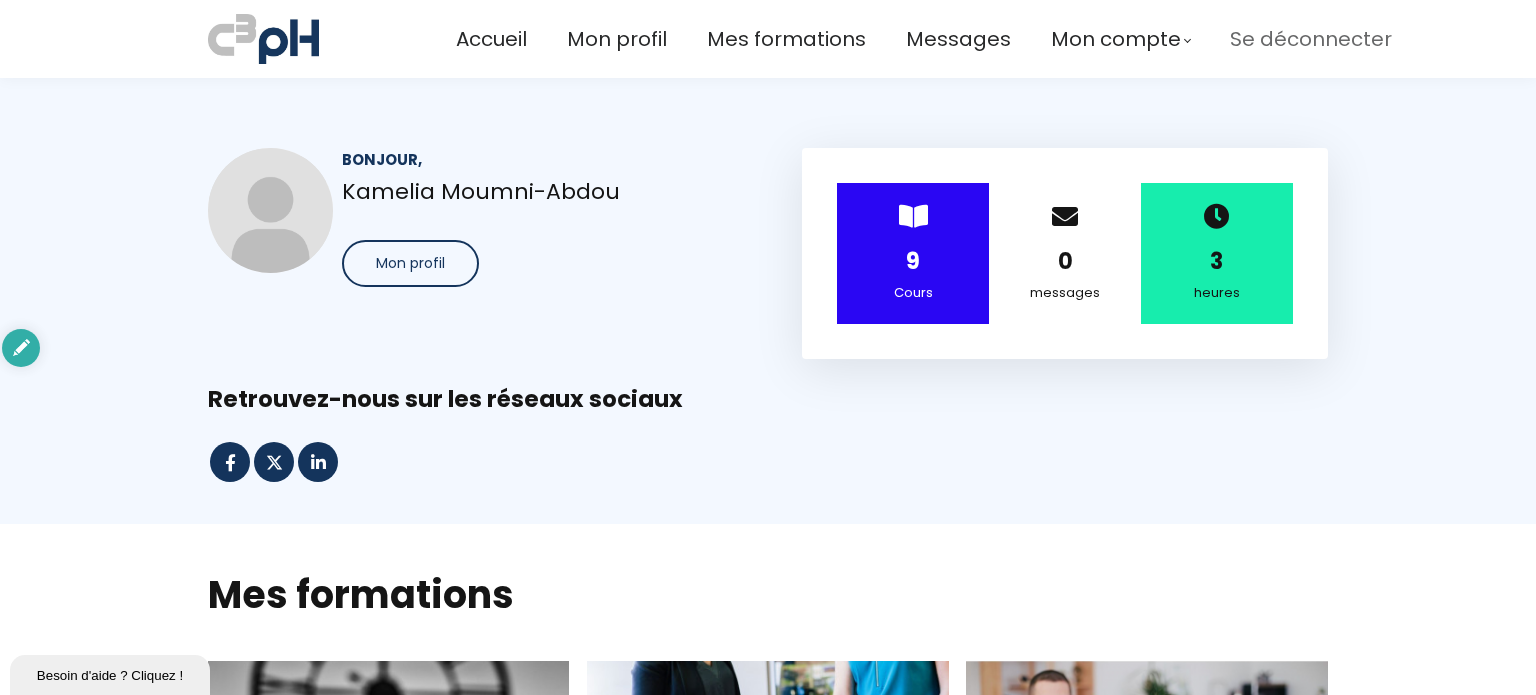 click on "Se déconnecter" at bounding box center (1311, 39) 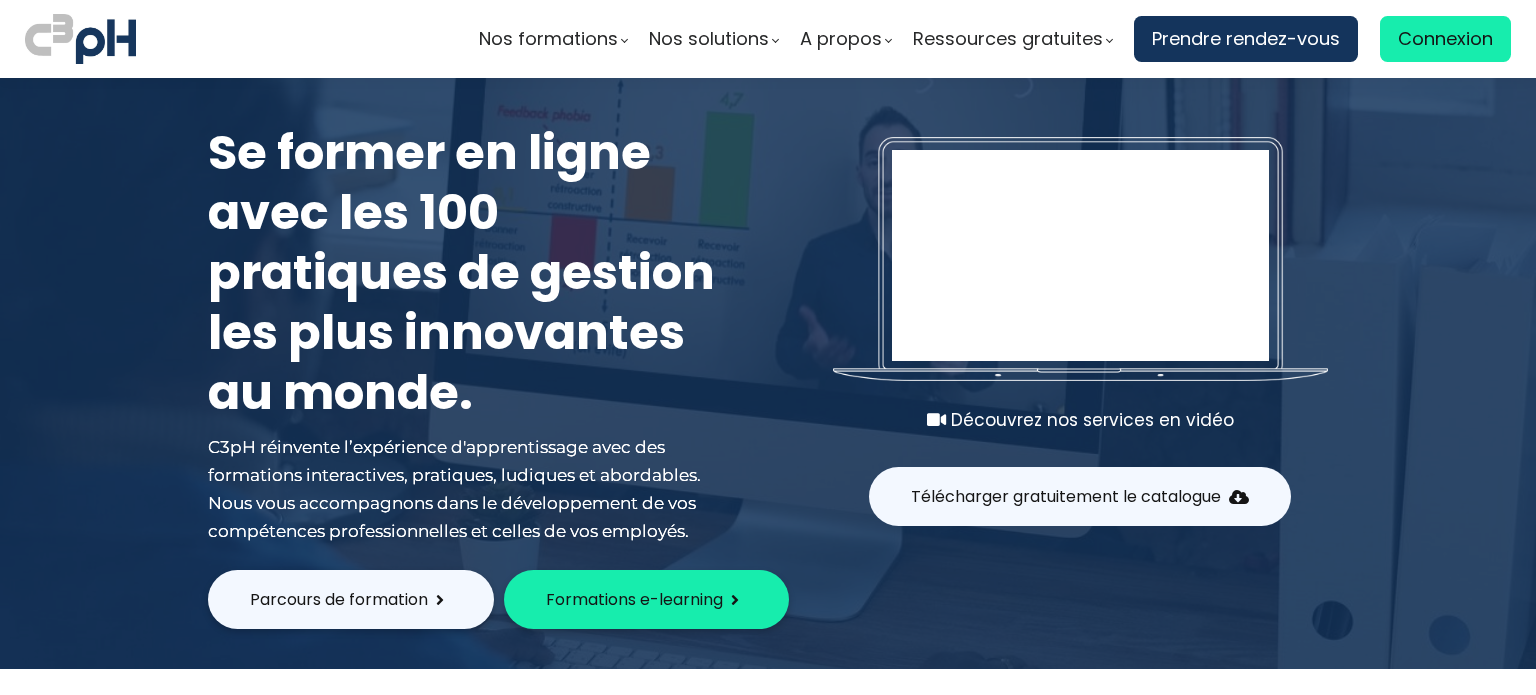 scroll, scrollTop: 0, scrollLeft: 0, axis: both 